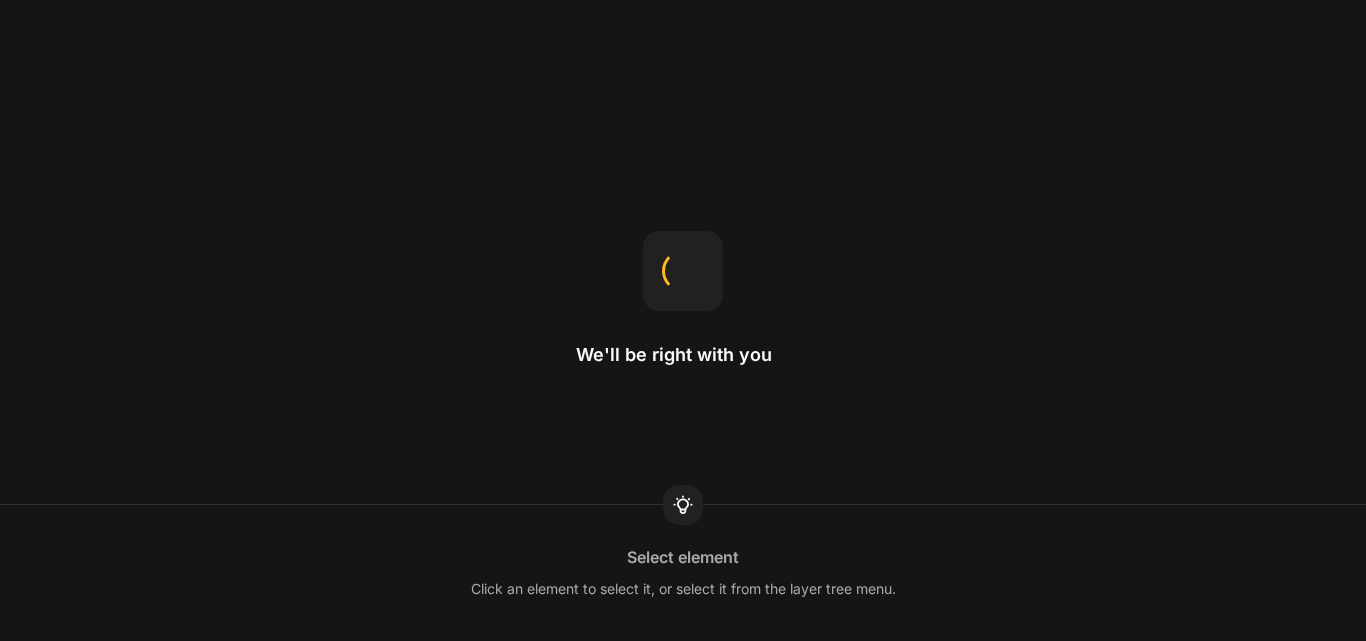 scroll, scrollTop: 0, scrollLeft: 0, axis: both 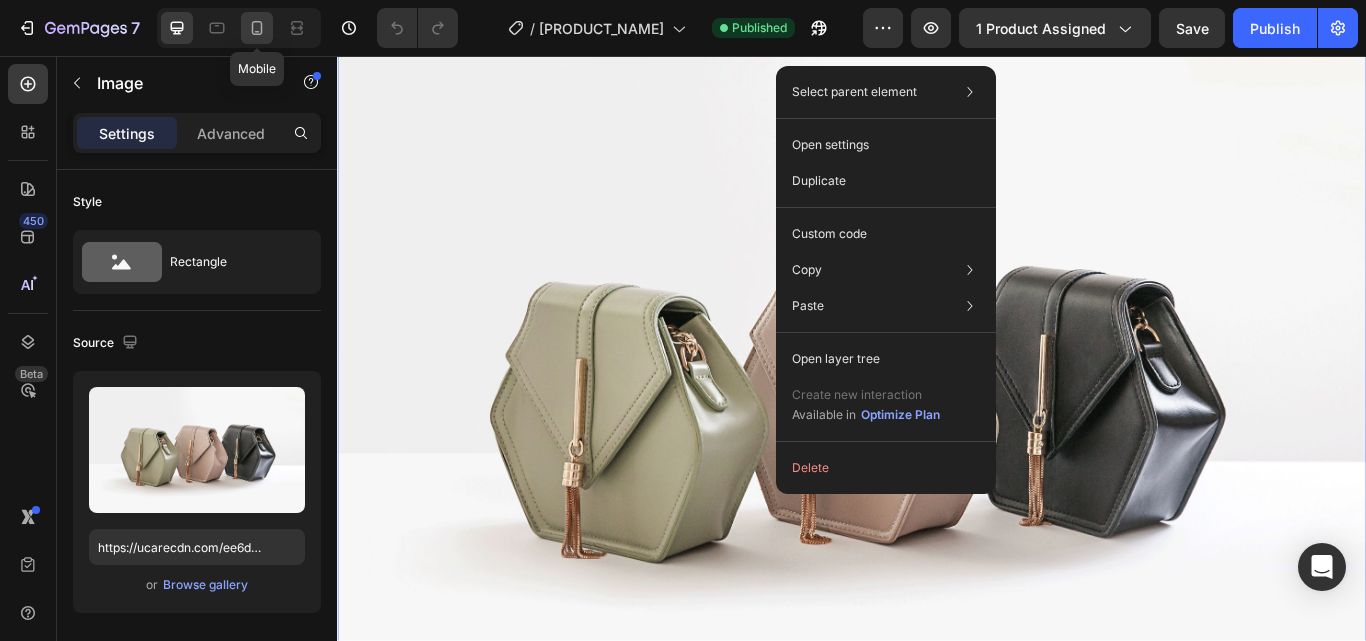 click 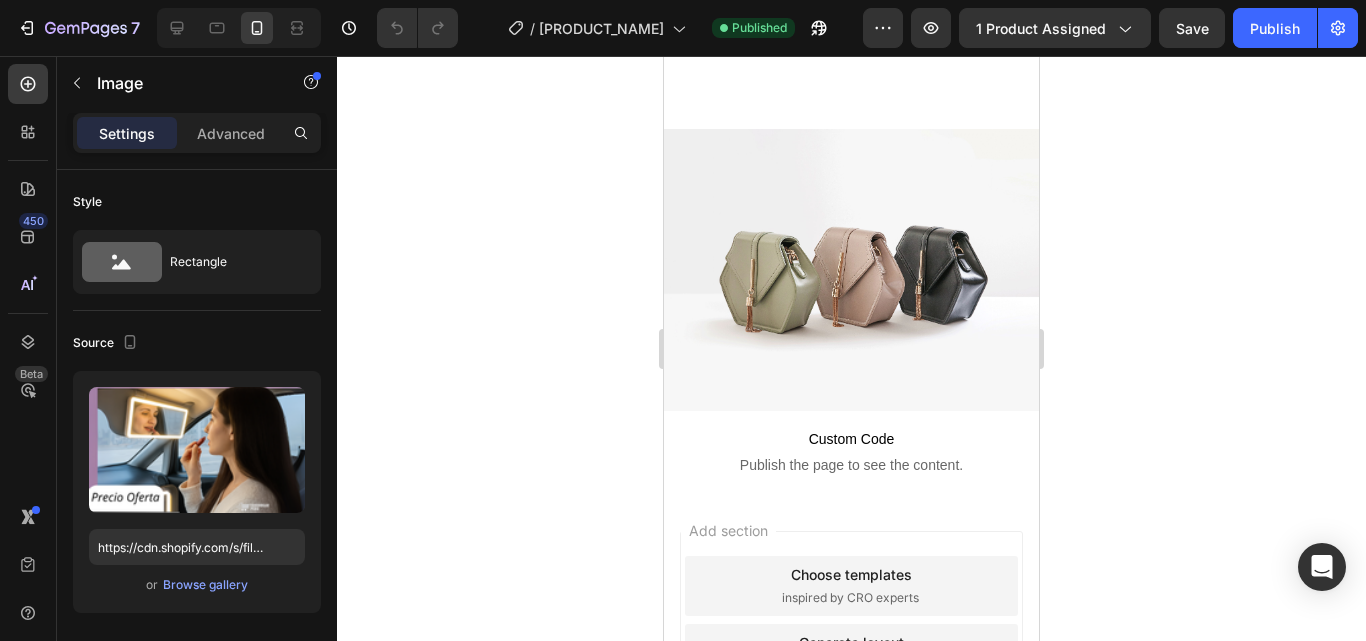 scroll, scrollTop: 2426, scrollLeft: 0, axis: vertical 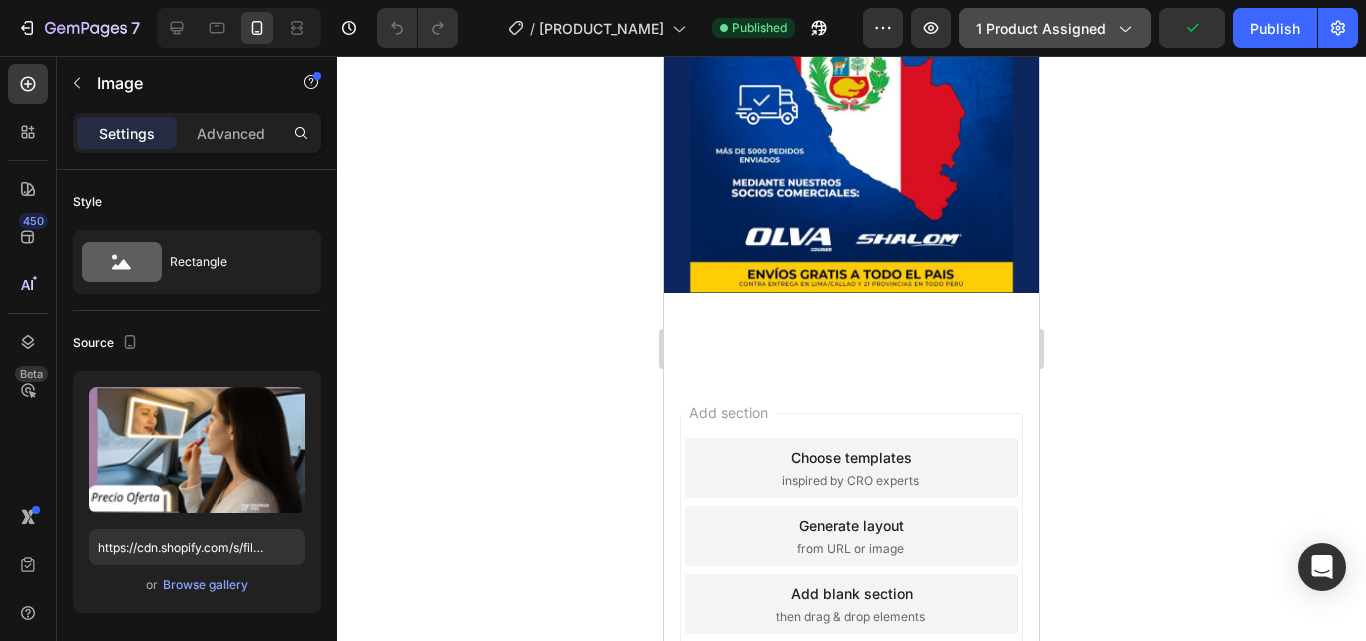 click on "1 product assigned" 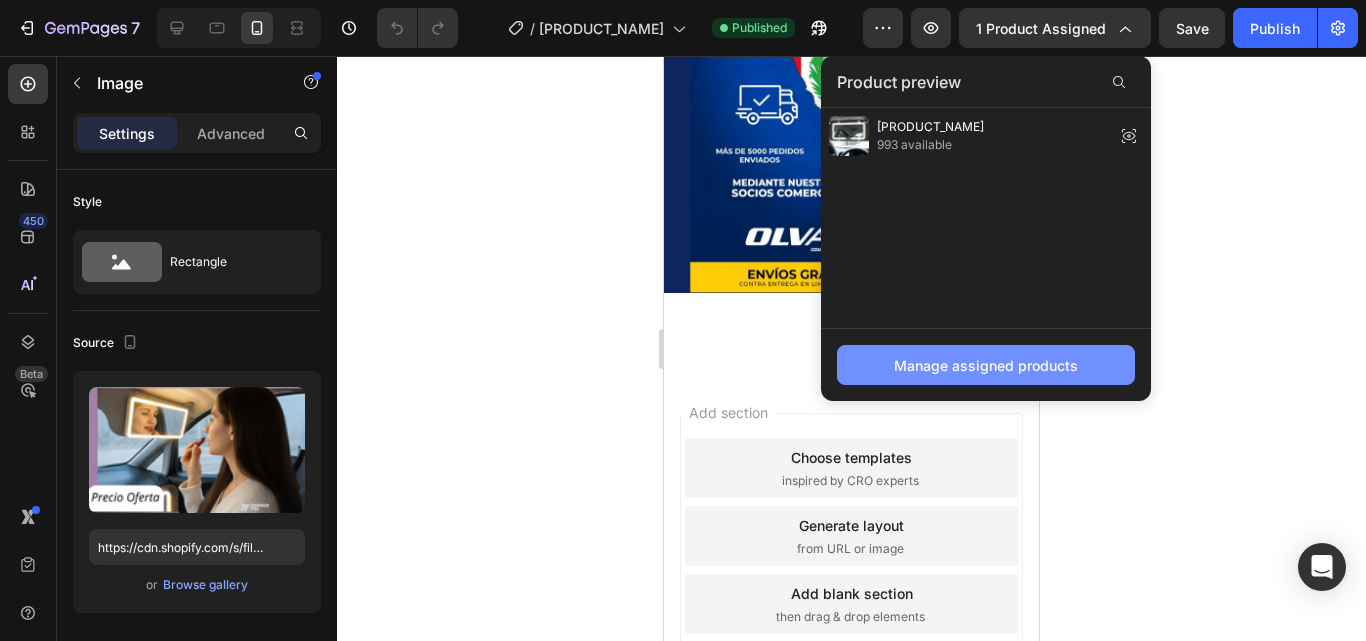 click on "Manage assigned products" at bounding box center [986, 365] 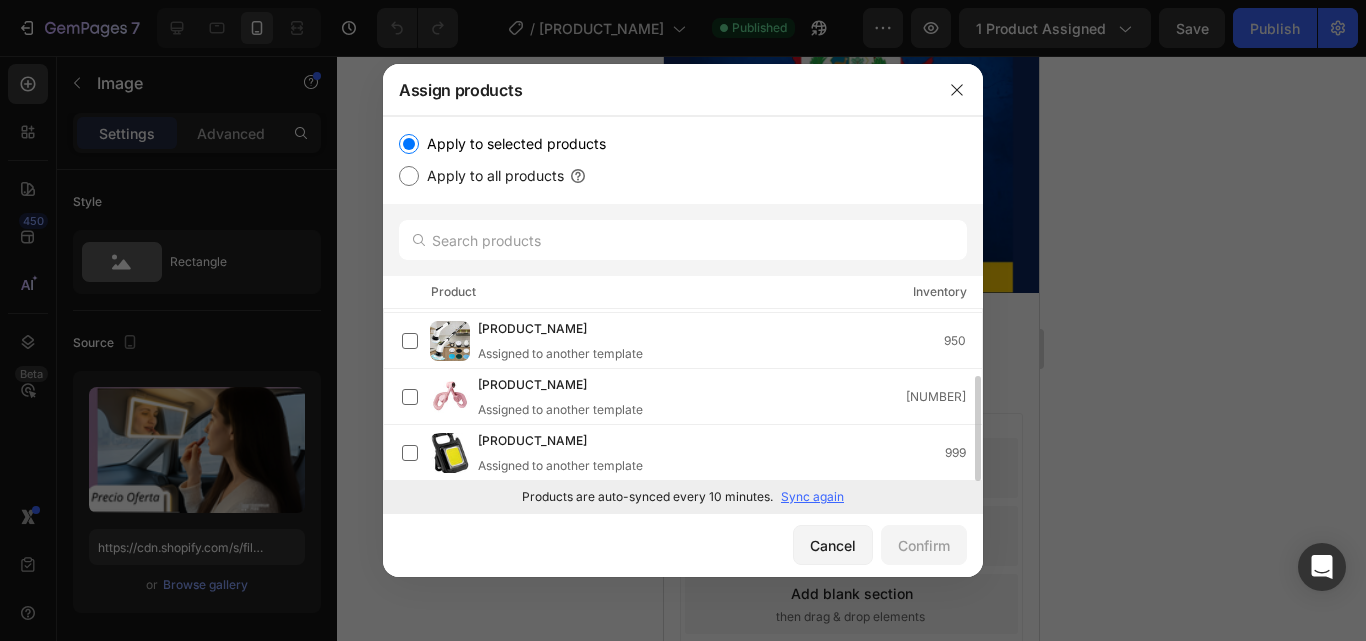 scroll, scrollTop: 0, scrollLeft: 0, axis: both 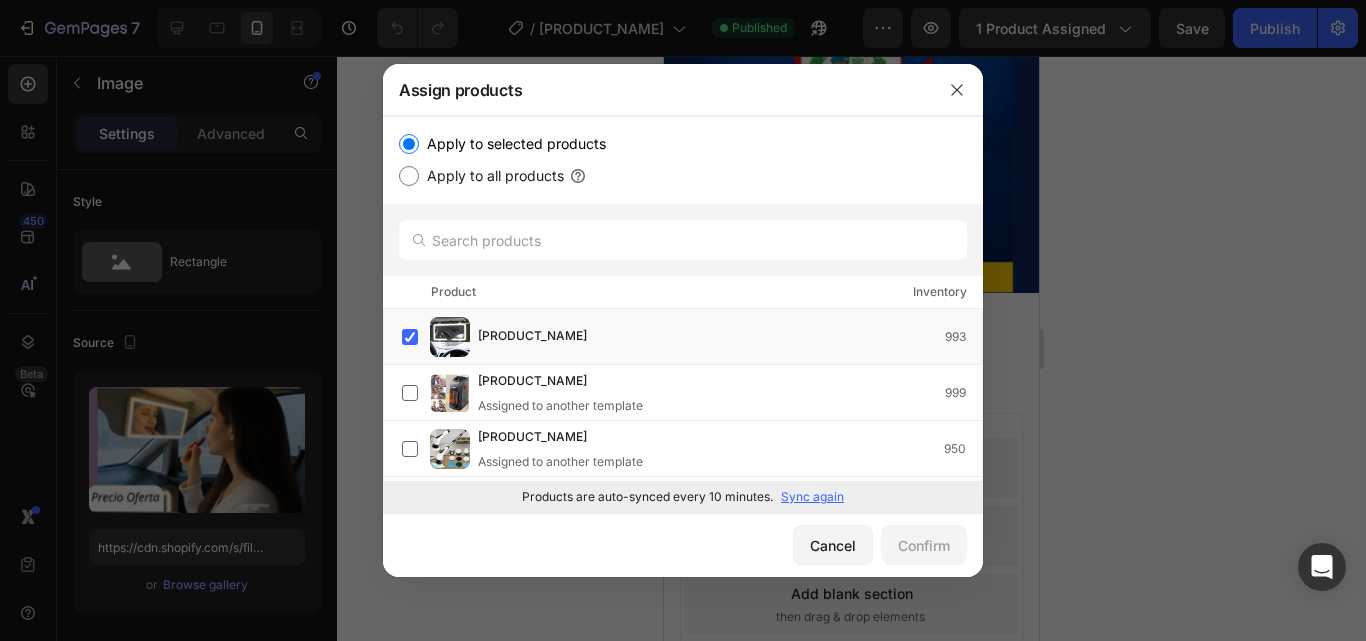 click on "Apply to all products" at bounding box center (491, 176) 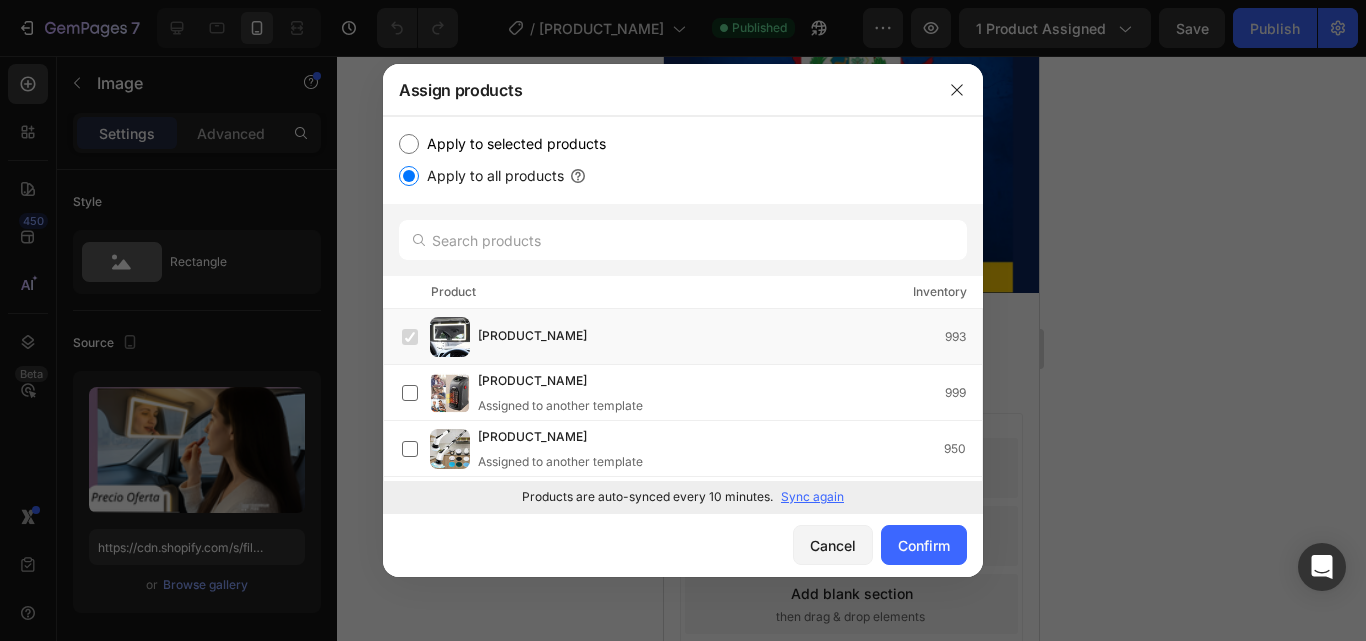 click on "Apply to selected products" at bounding box center [512, 144] 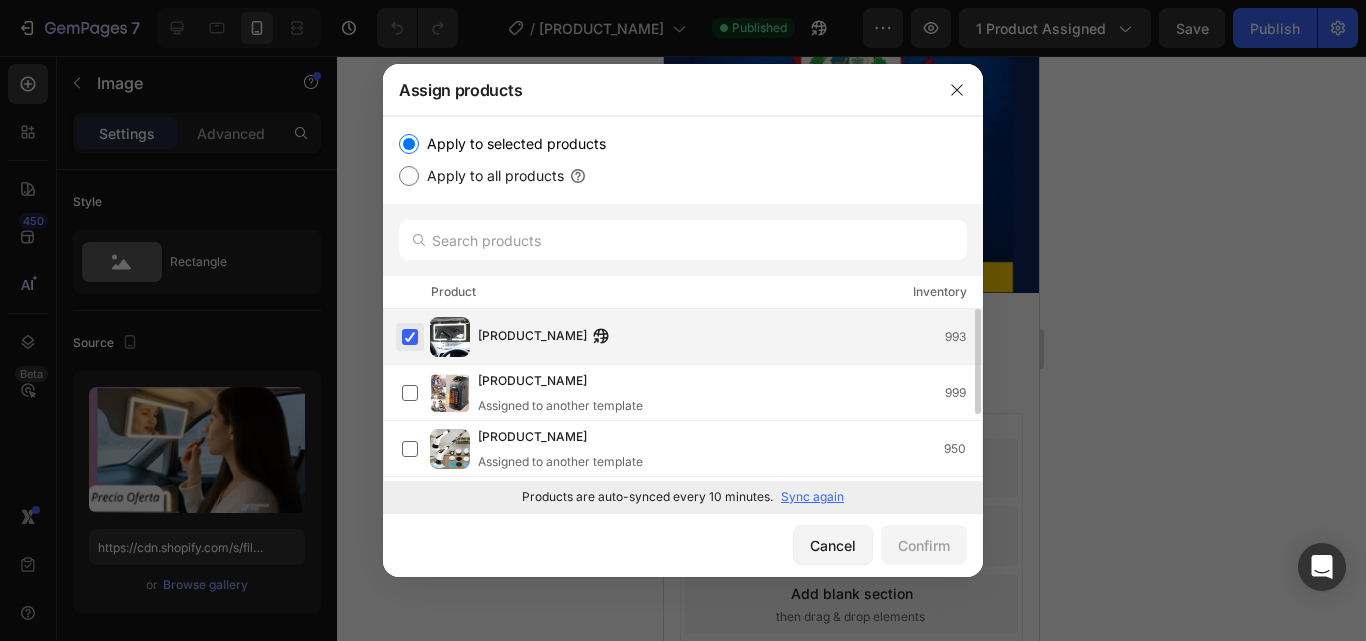 click at bounding box center [410, 337] 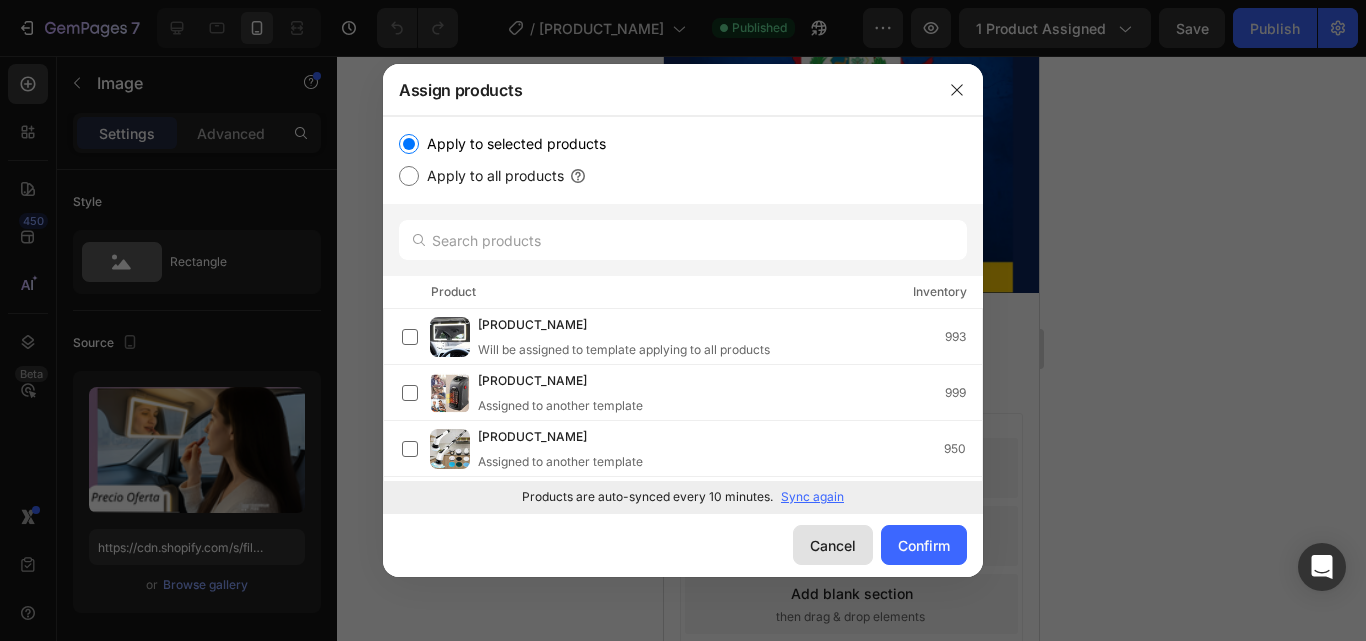 click on "Cancel" at bounding box center (833, 545) 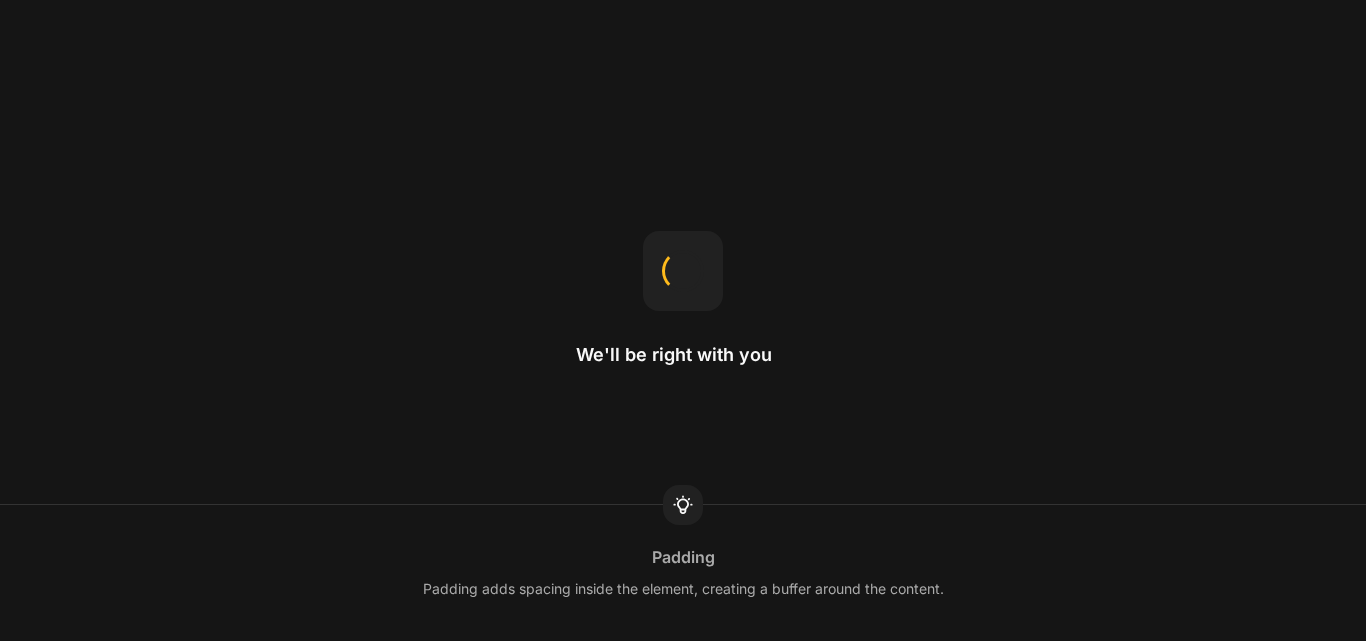 scroll, scrollTop: 0, scrollLeft: 0, axis: both 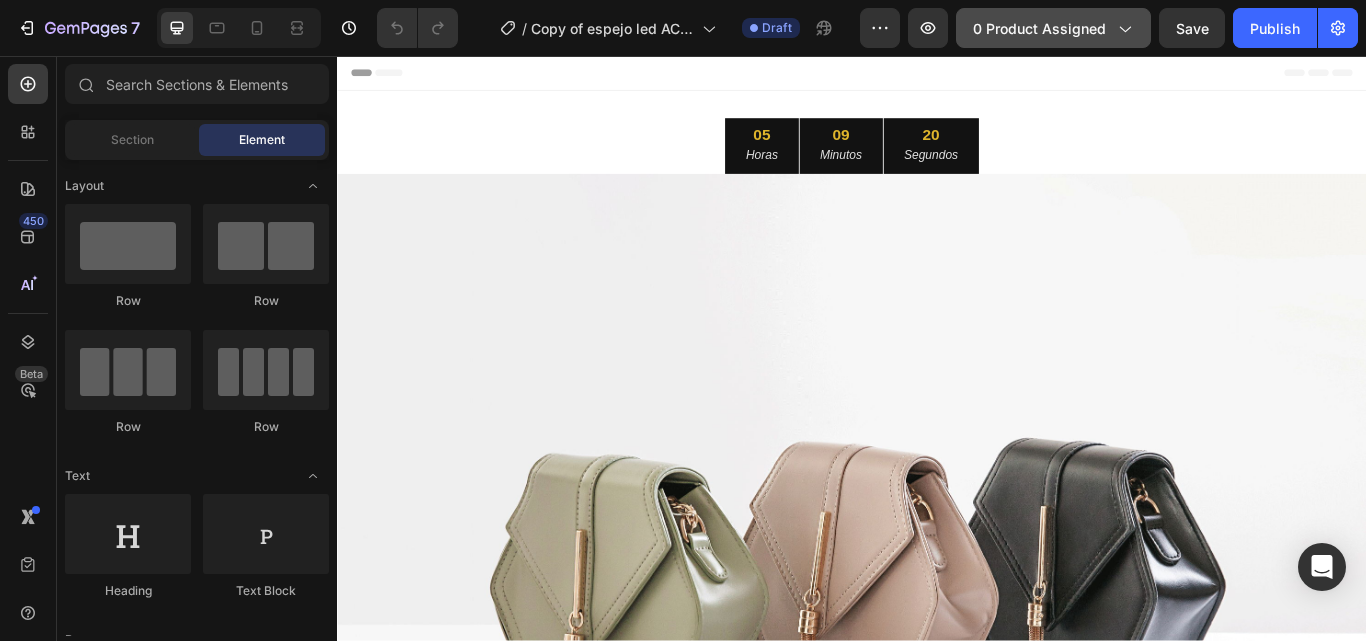 click 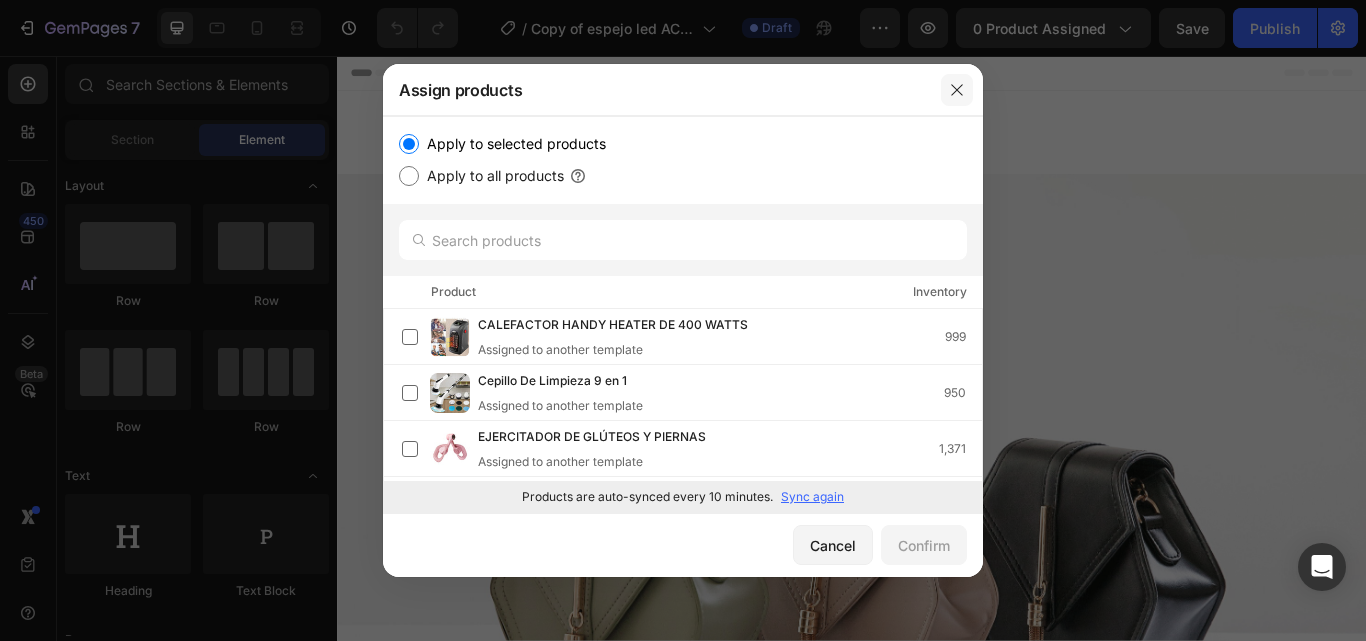 click 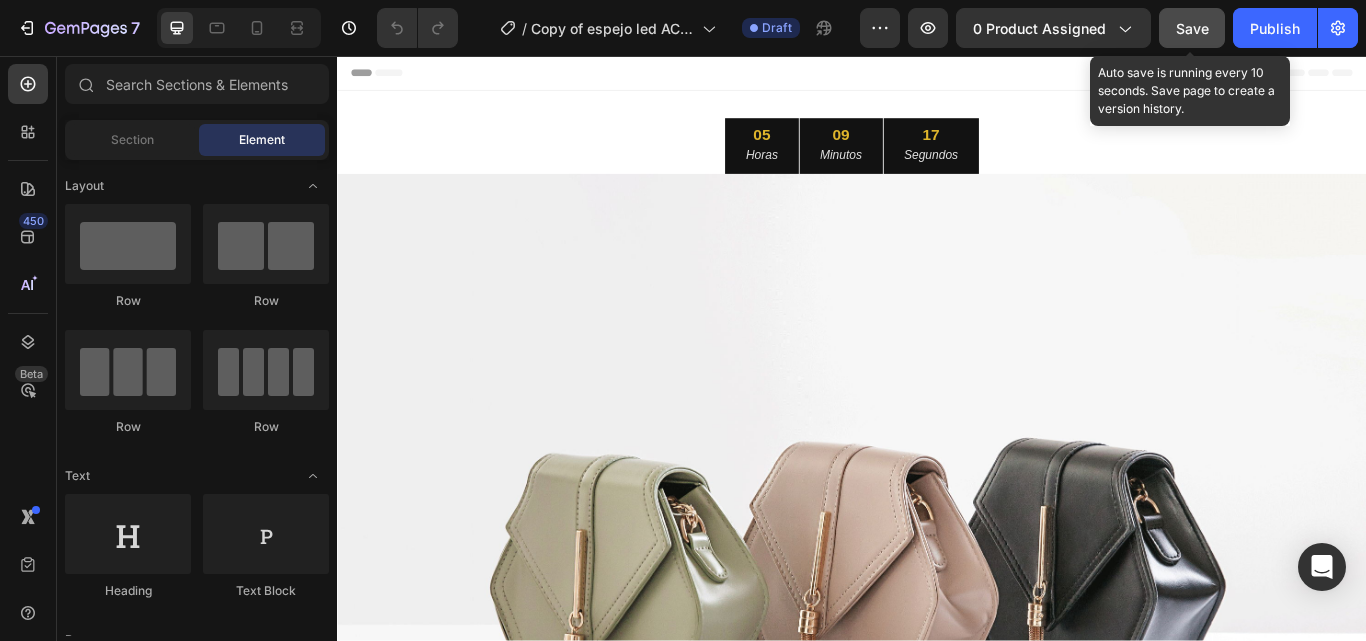 click on "Save" at bounding box center [1192, 28] 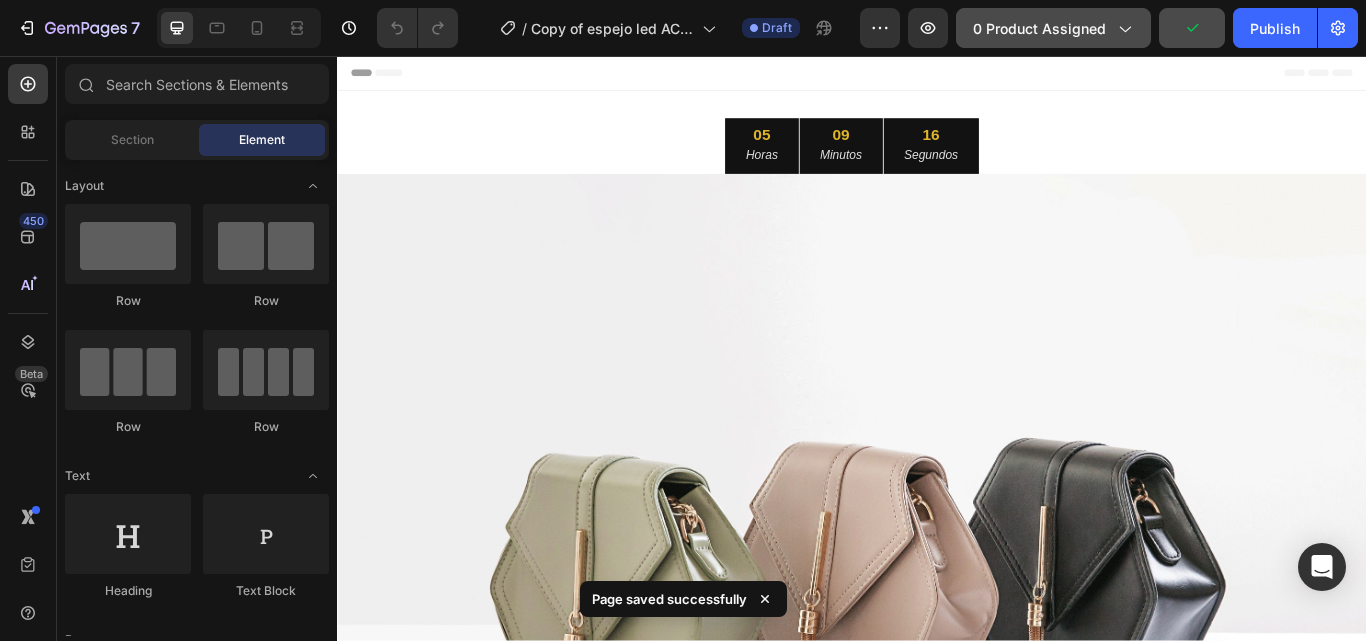 click on "0 product assigned" 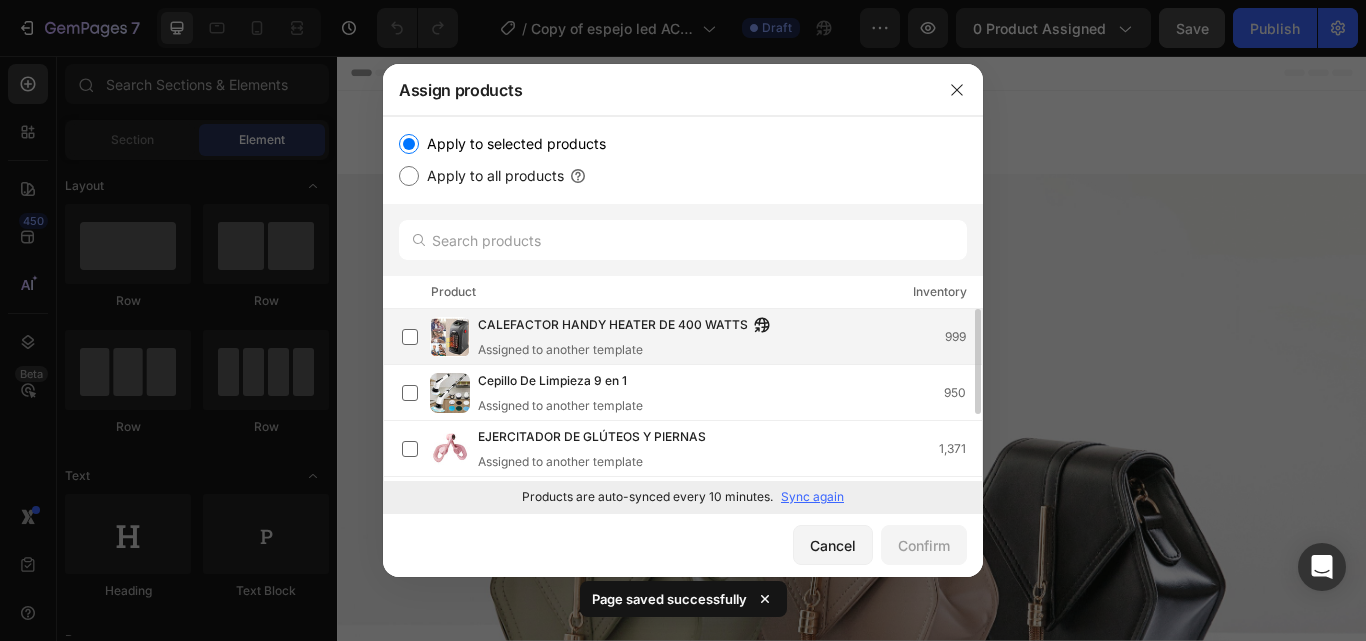 scroll, scrollTop: 0, scrollLeft: 0, axis: both 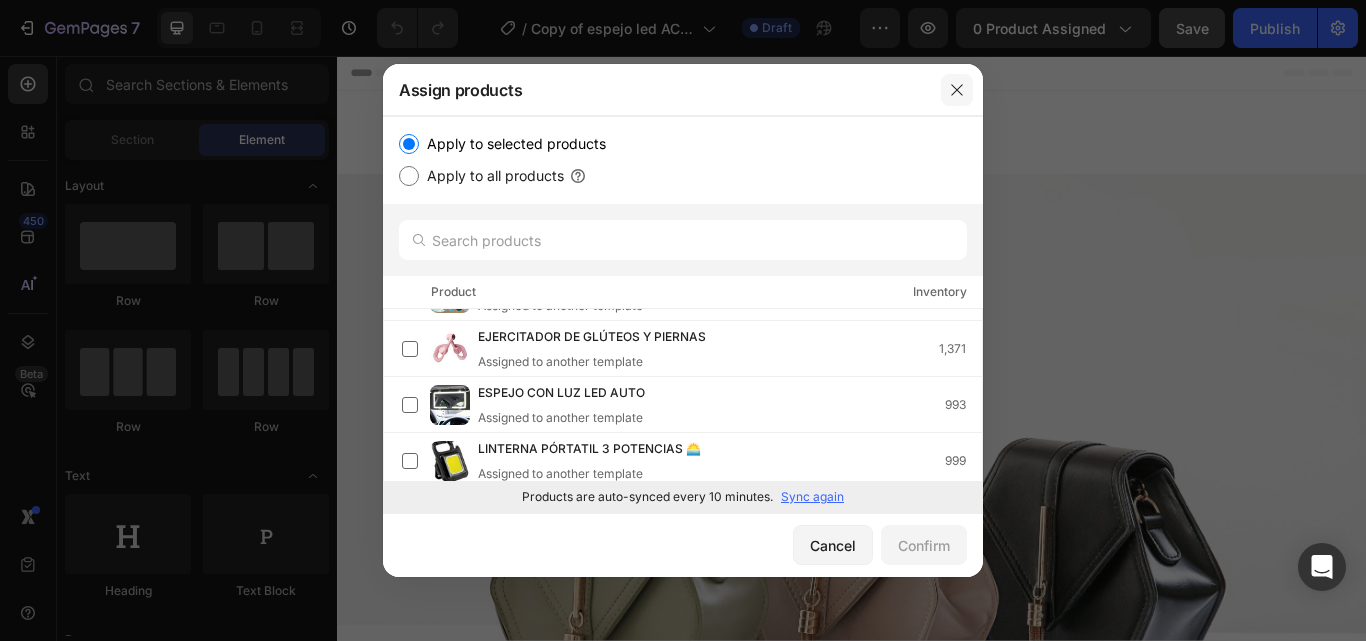 click 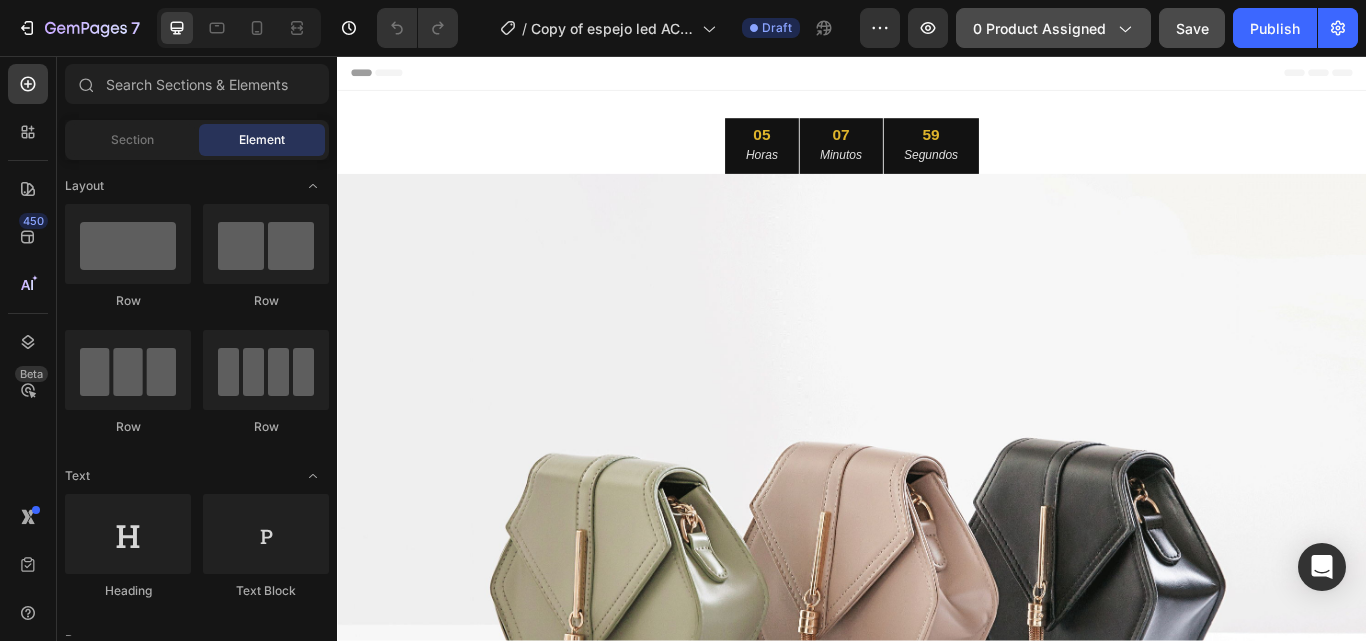 click on "0 product assigned" 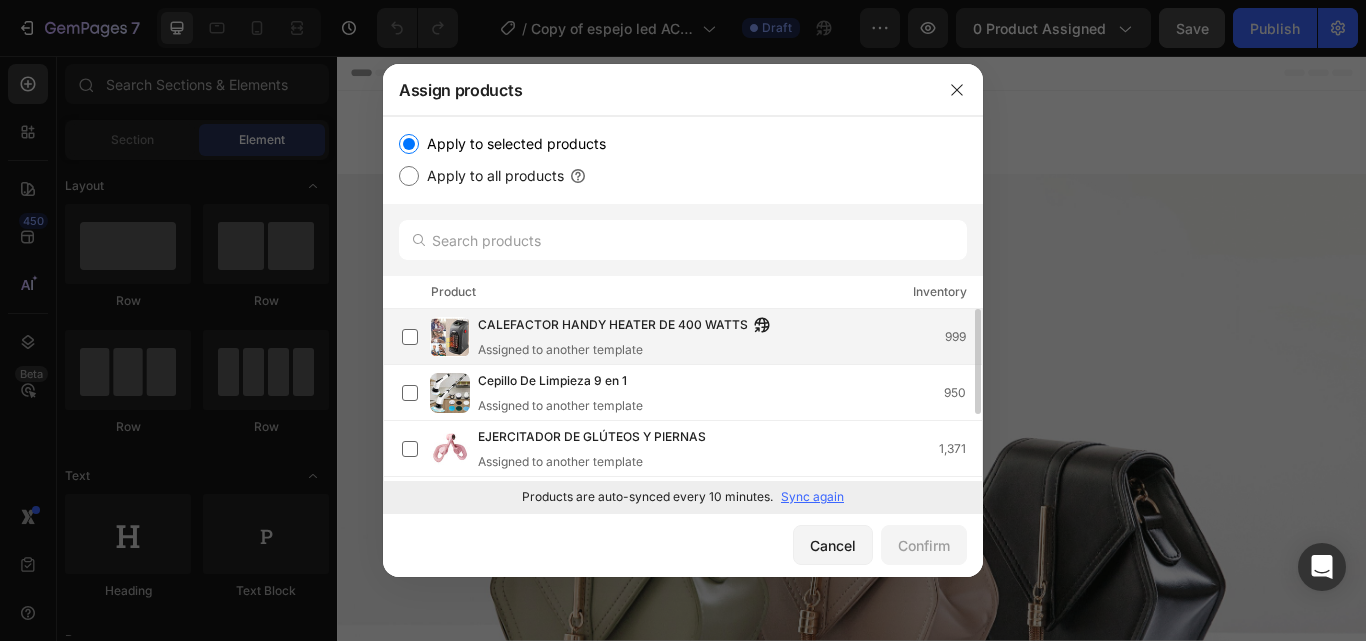 scroll, scrollTop: 0, scrollLeft: 0, axis: both 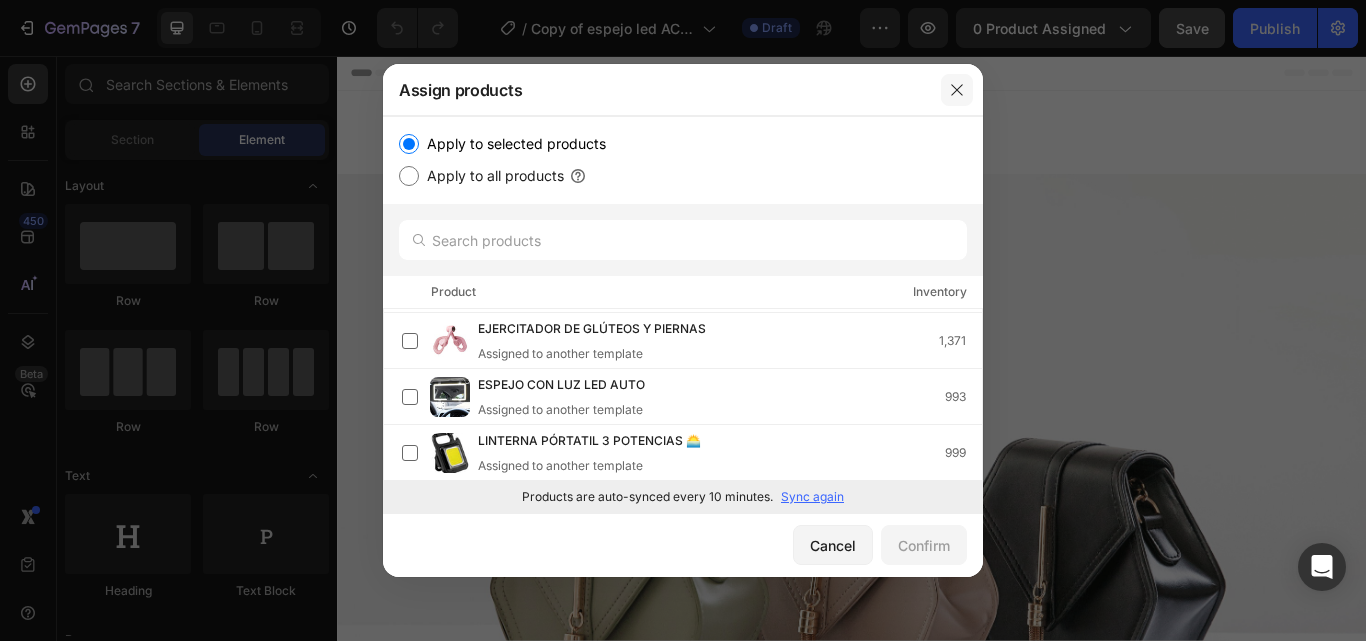 click at bounding box center [957, 90] 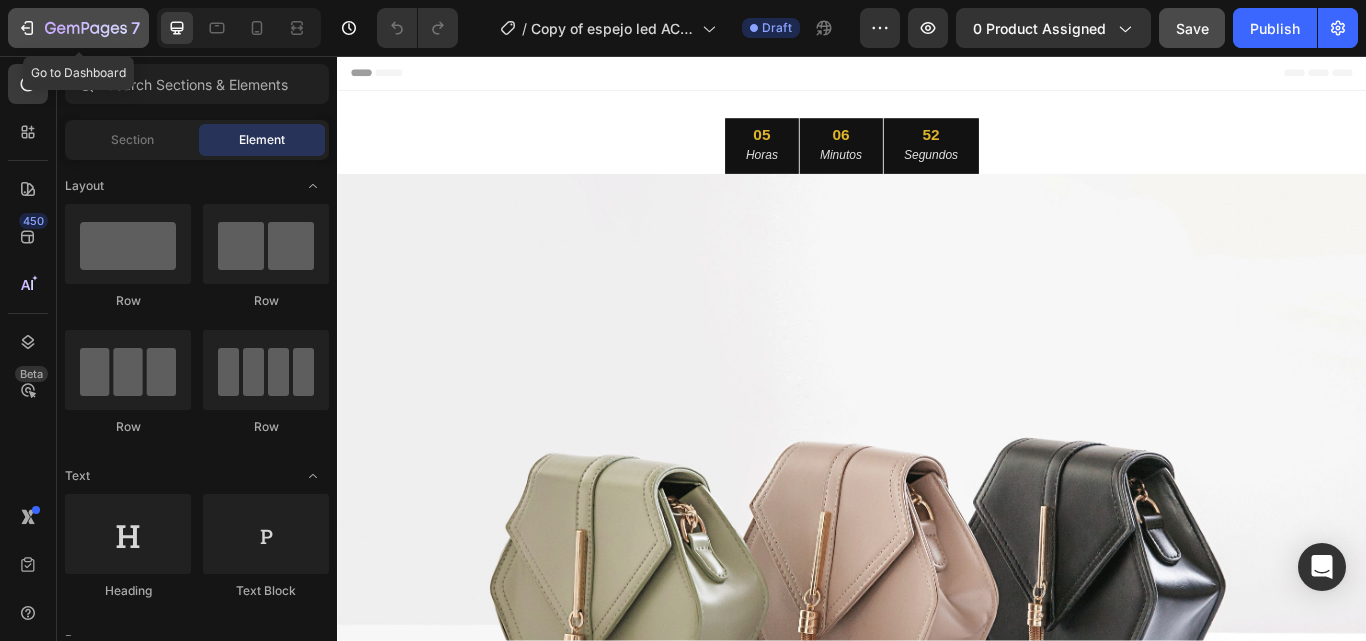 click 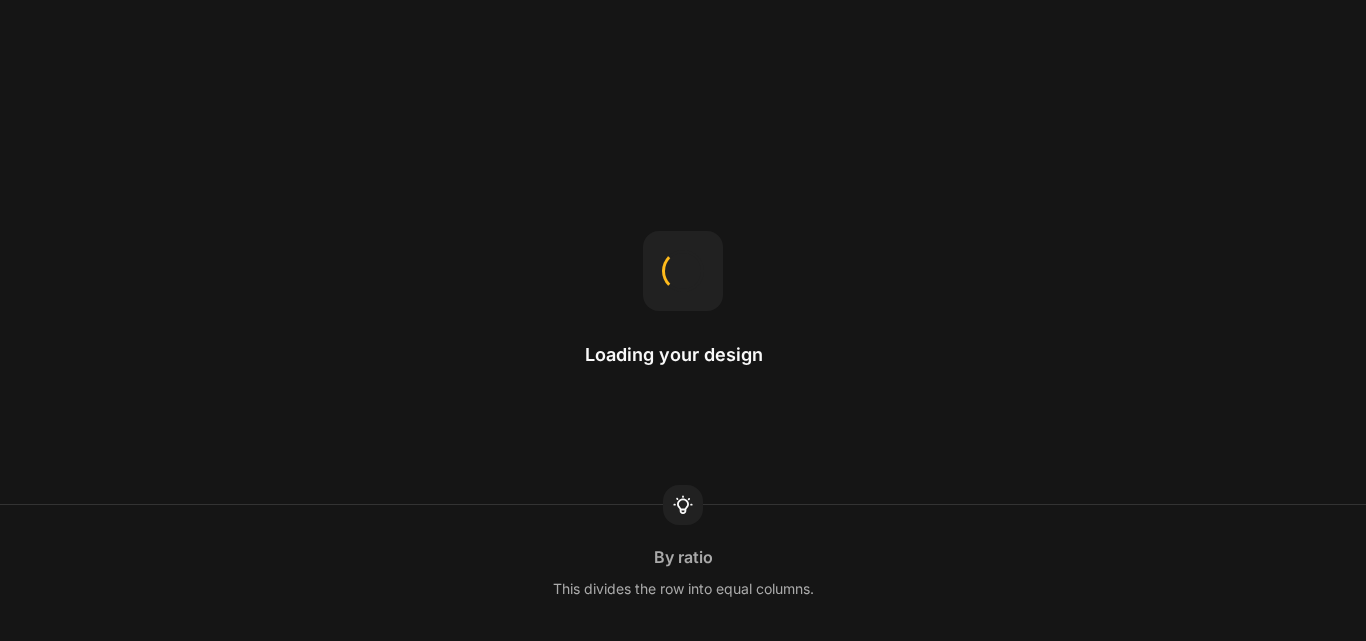 scroll, scrollTop: 0, scrollLeft: 0, axis: both 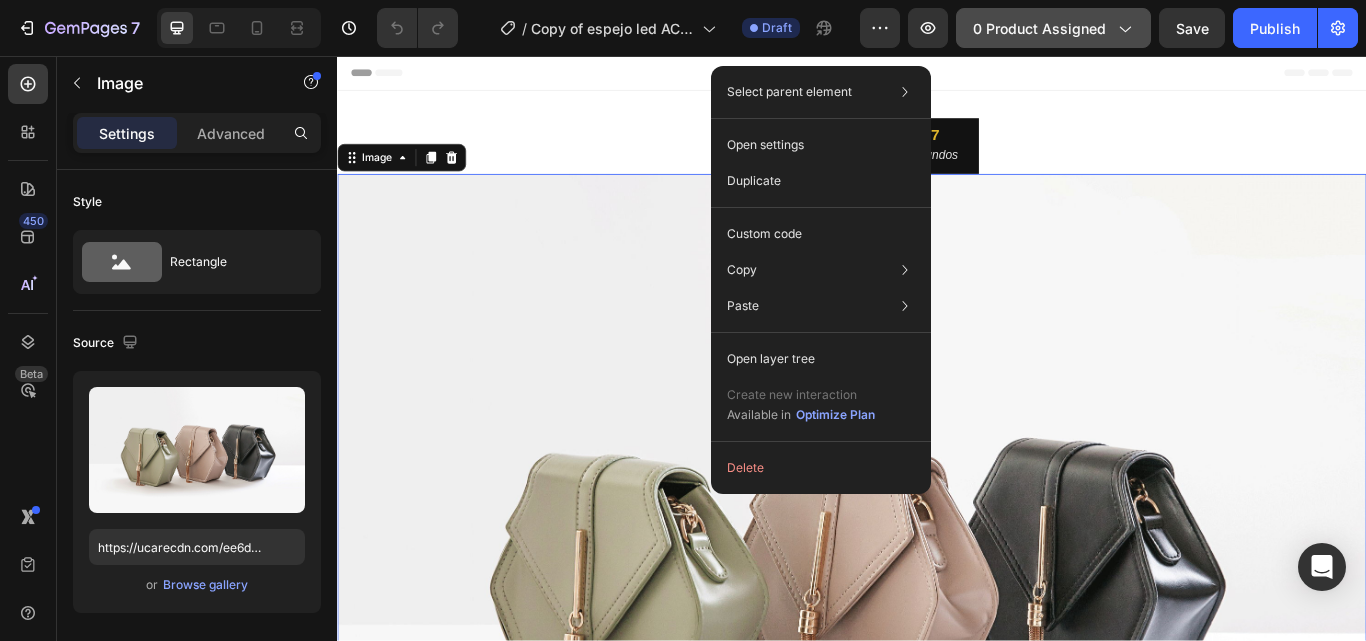 click on "0 product assigned" 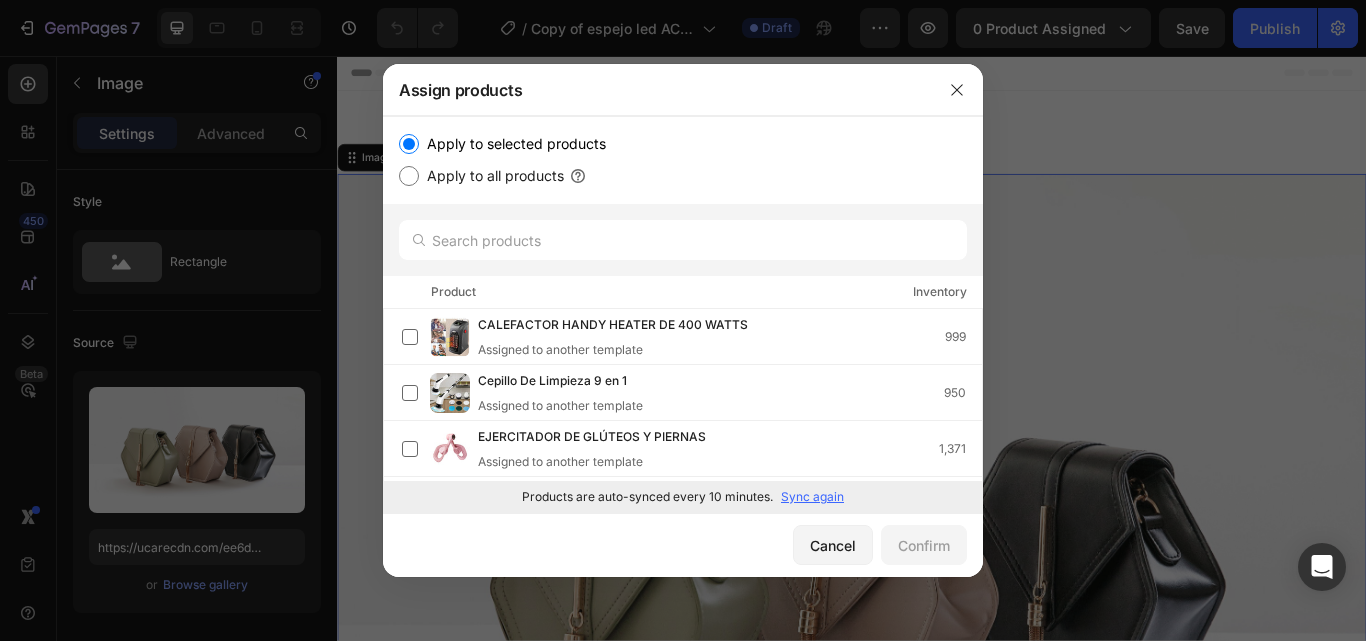 scroll, scrollTop: 108, scrollLeft: 0, axis: vertical 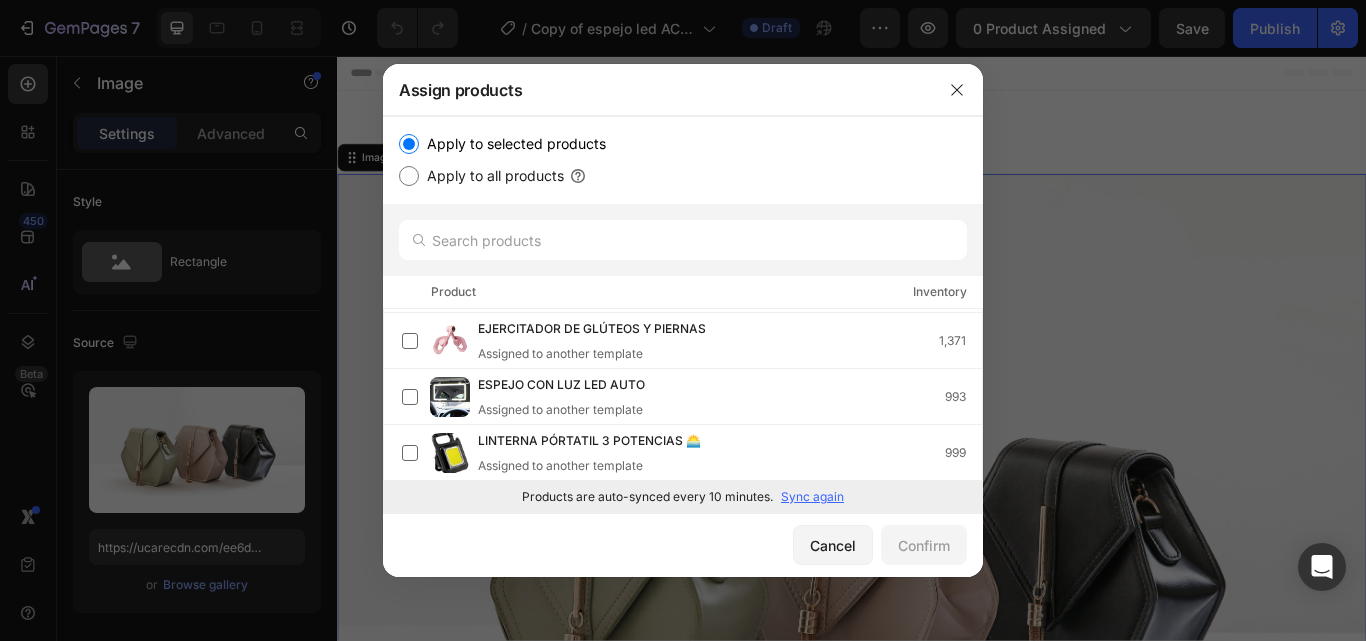 click on "Products are auto-synced every 10 minutes." at bounding box center [647, 497] 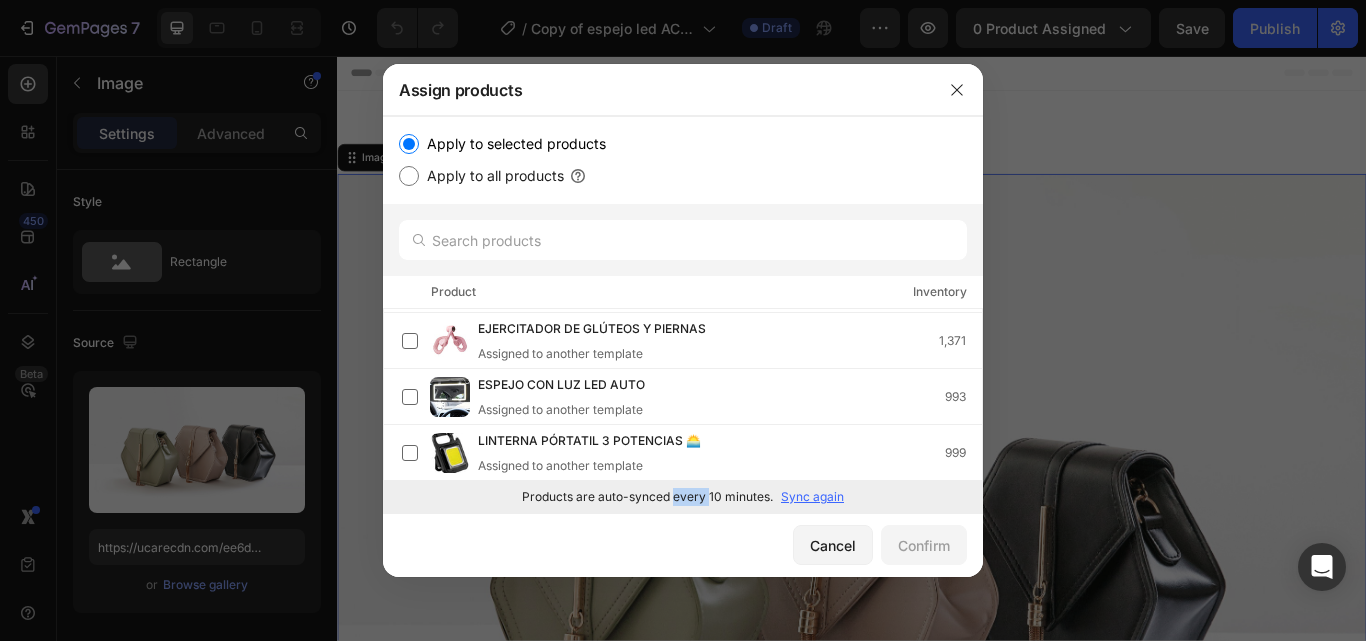 click on "Products are auto-synced every 10 minutes." at bounding box center (647, 497) 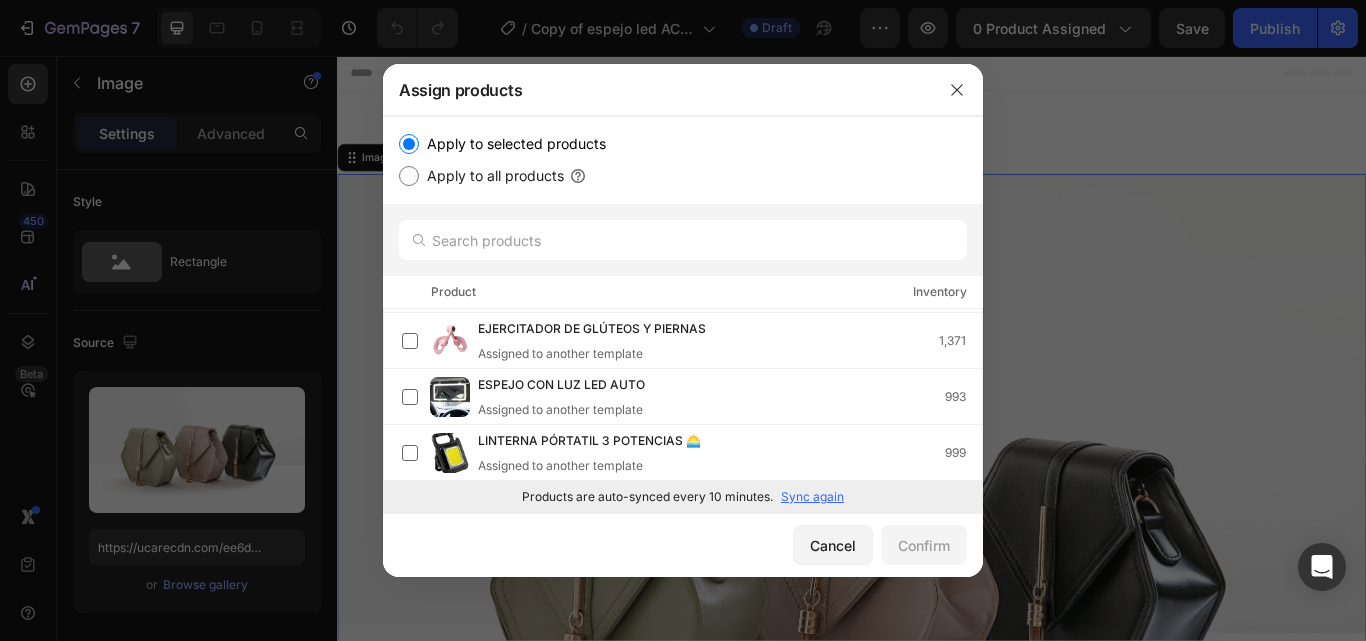 click on "Sync again" at bounding box center [812, 497] 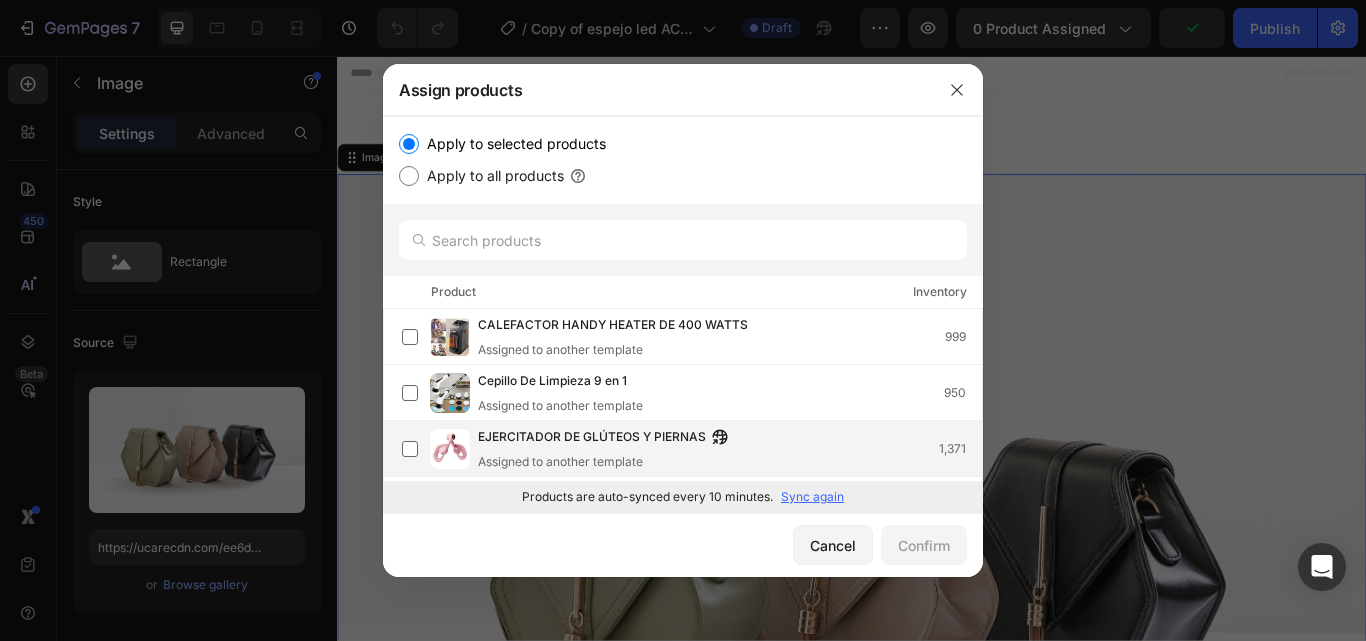 scroll, scrollTop: 108, scrollLeft: 0, axis: vertical 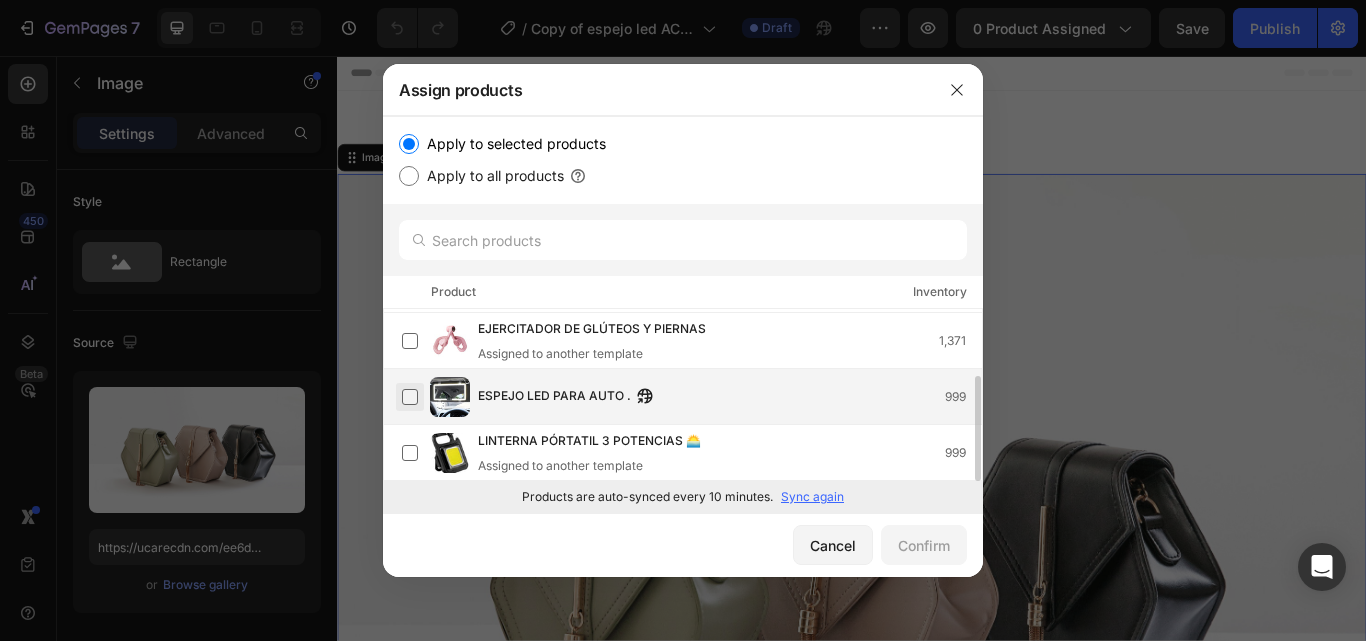 click at bounding box center [410, 397] 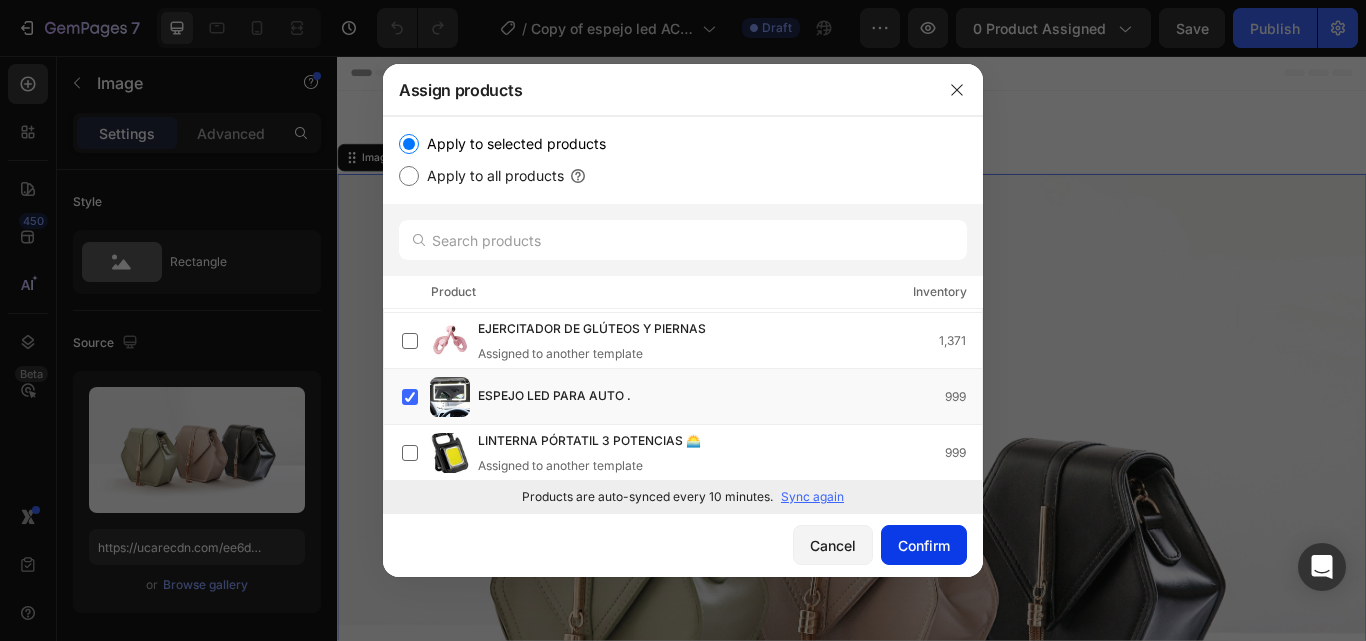 click on "Confirm" at bounding box center (924, 545) 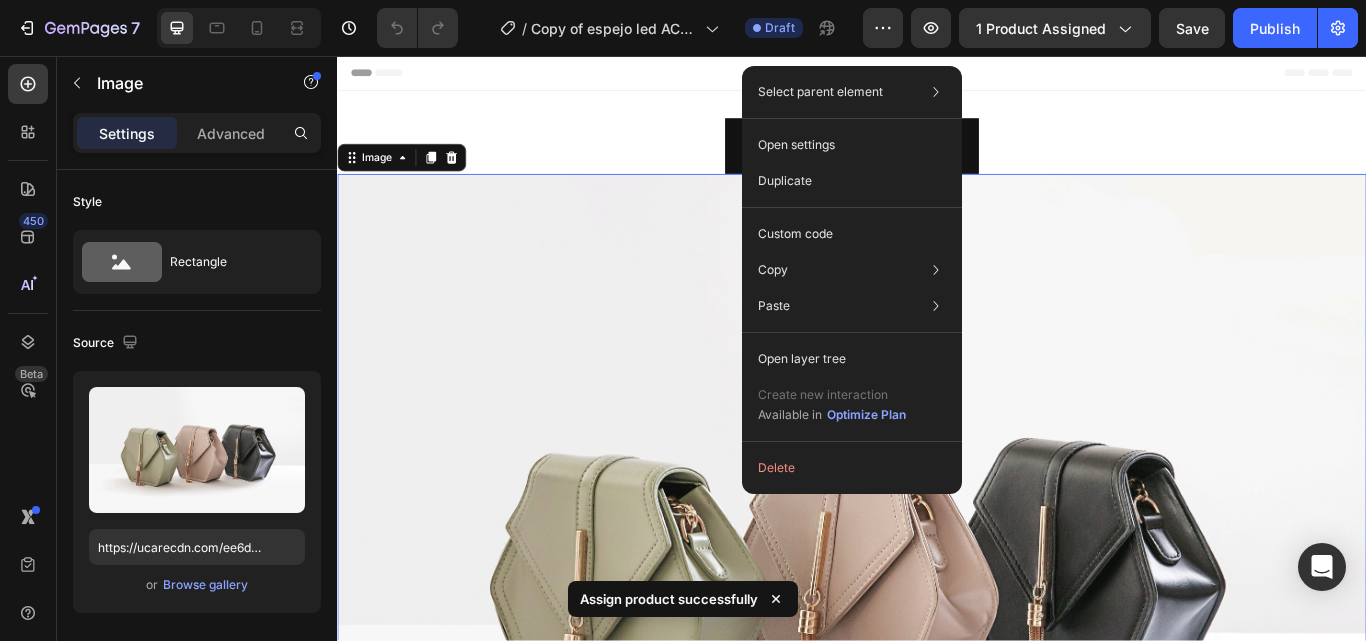click at bounding box center (937, 644) 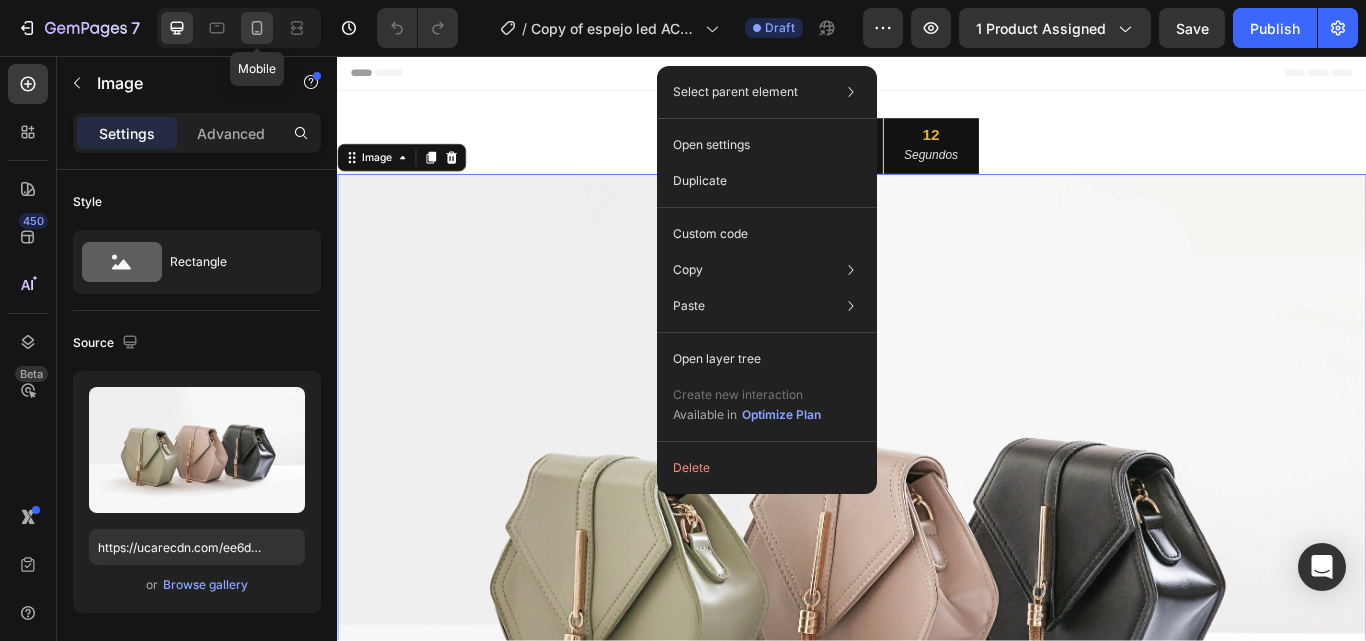 click 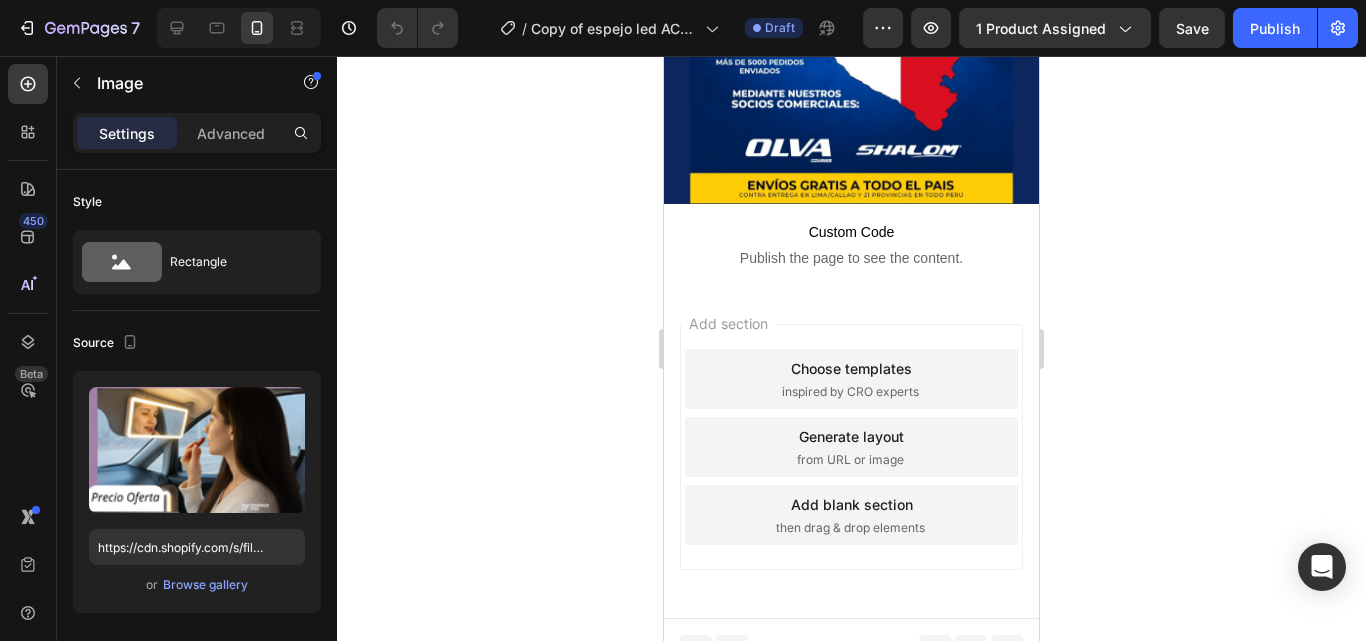scroll, scrollTop: 2726, scrollLeft: 0, axis: vertical 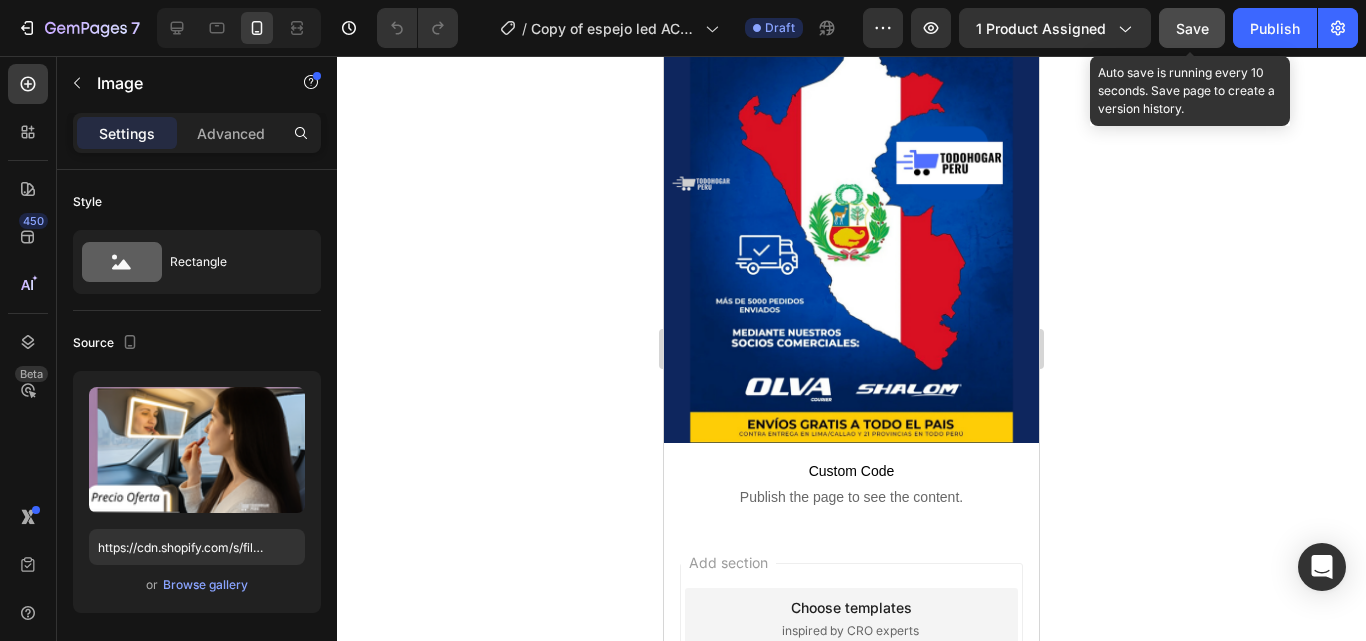click on "Save" at bounding box center (1192, 28) 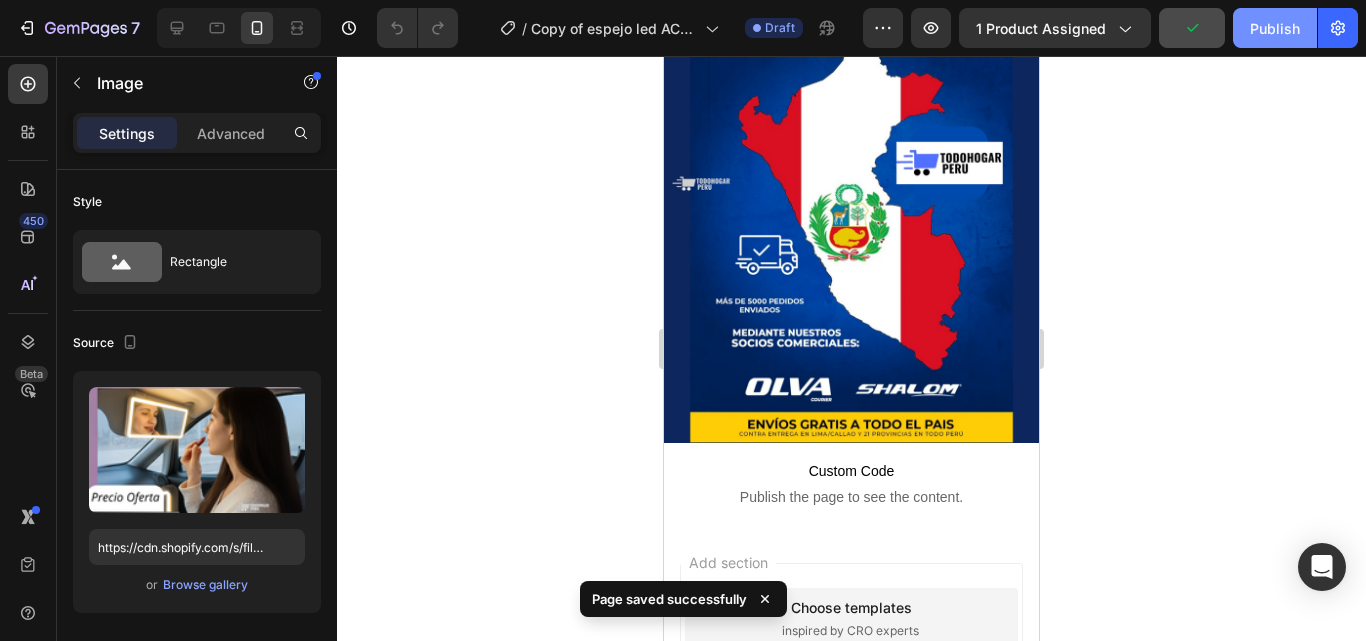 click on "Publish" at bounding box center (1275, 28) 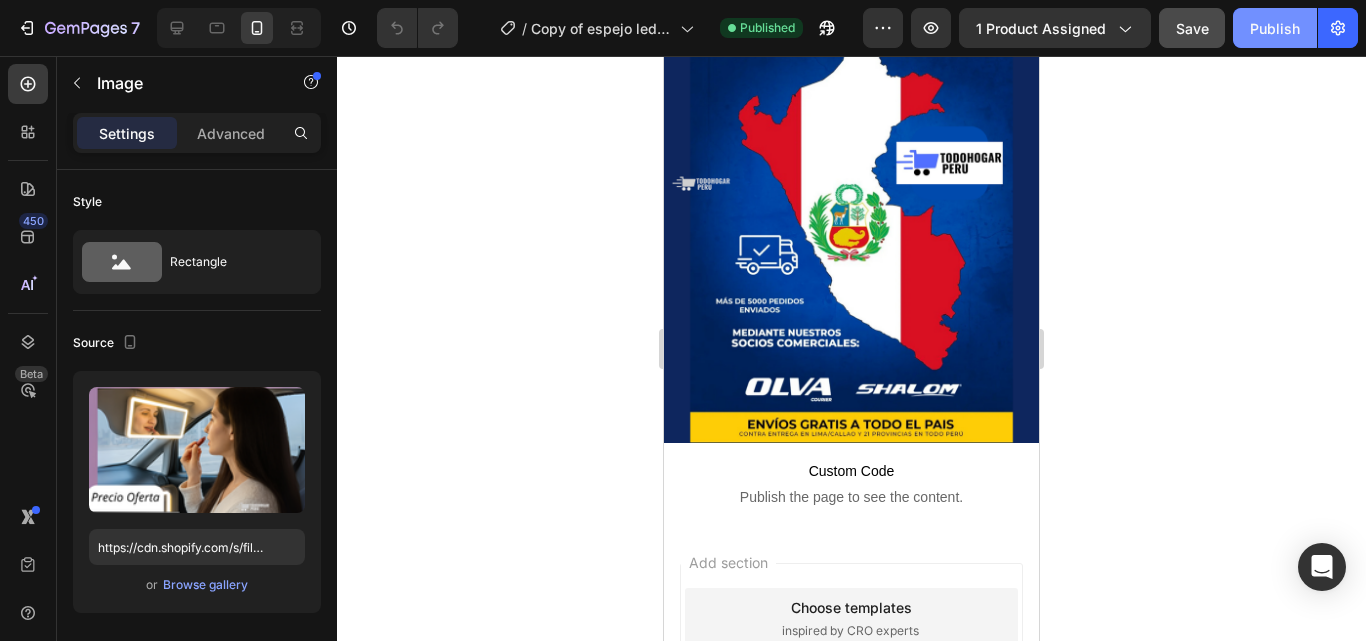 click on "Publish" at bounding box center (1275, 28) 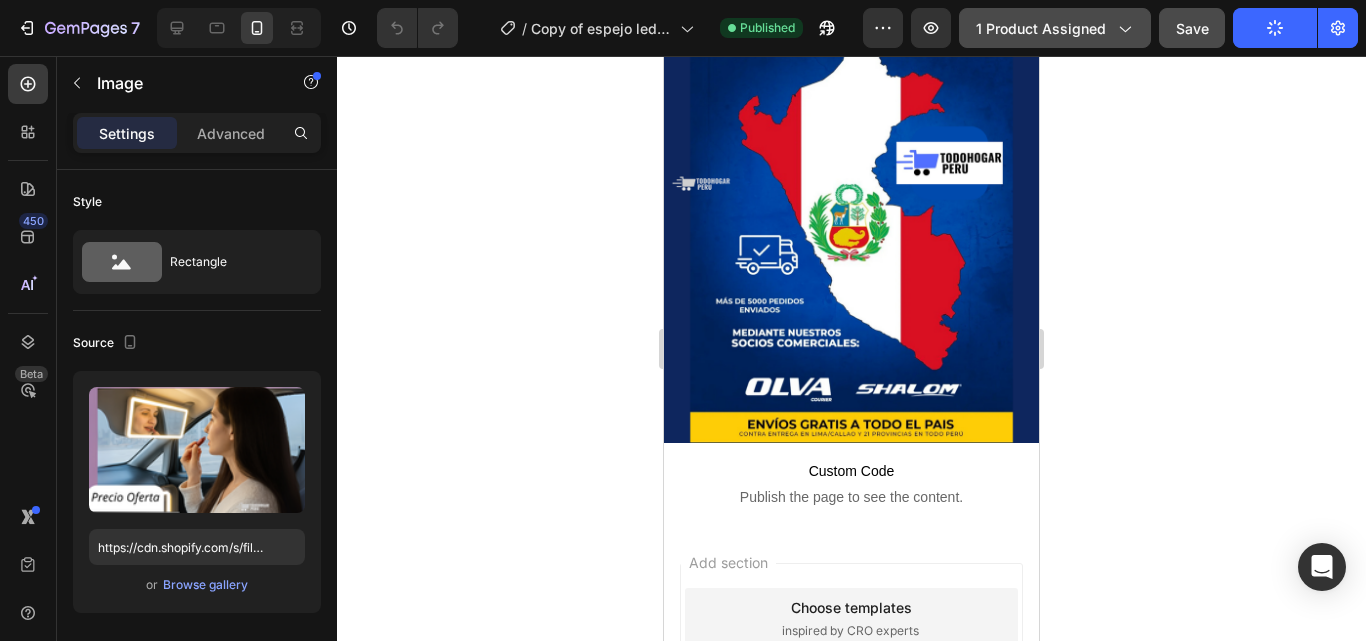 click on "1 product assigned" at bounding box center [1055, 28] 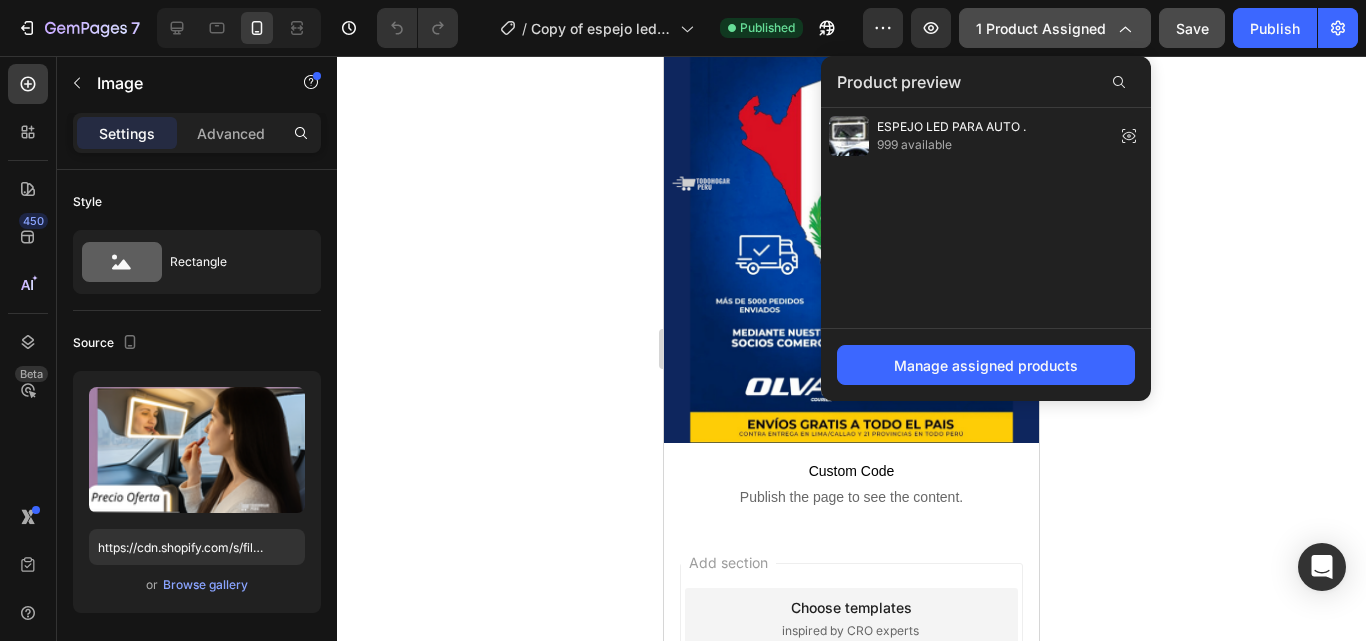 click on "1 product assigned" at bounding box center (1055, 28) 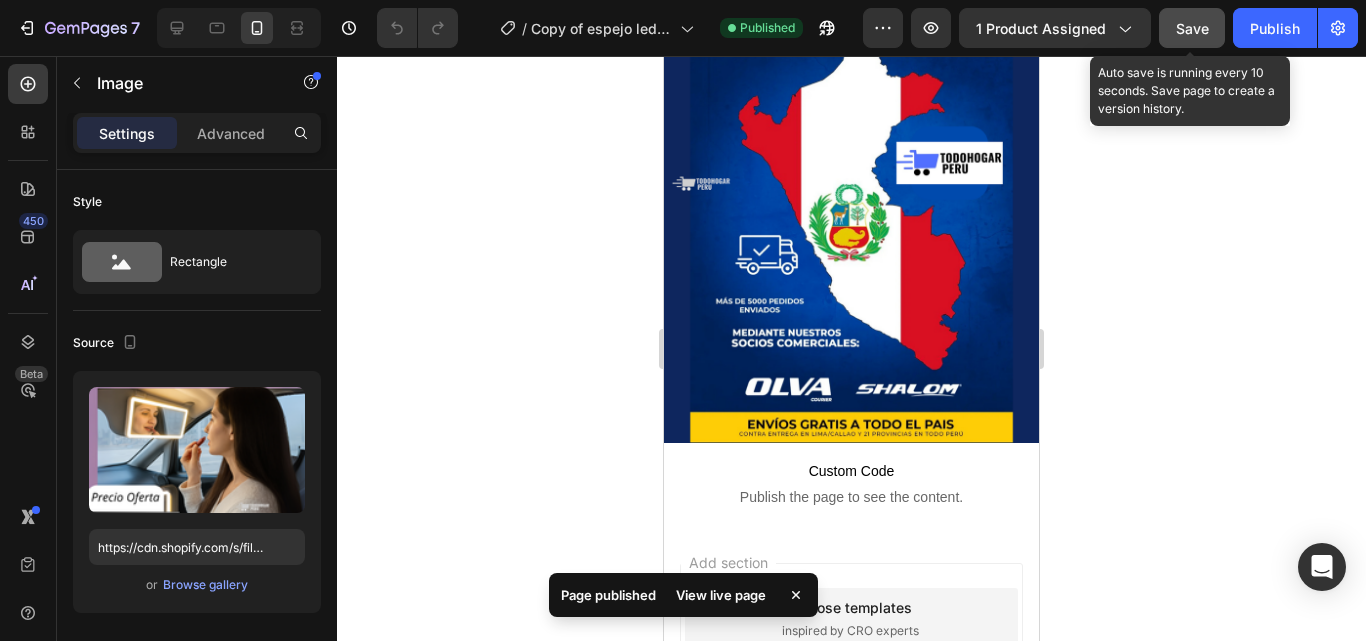 click on "Save" 